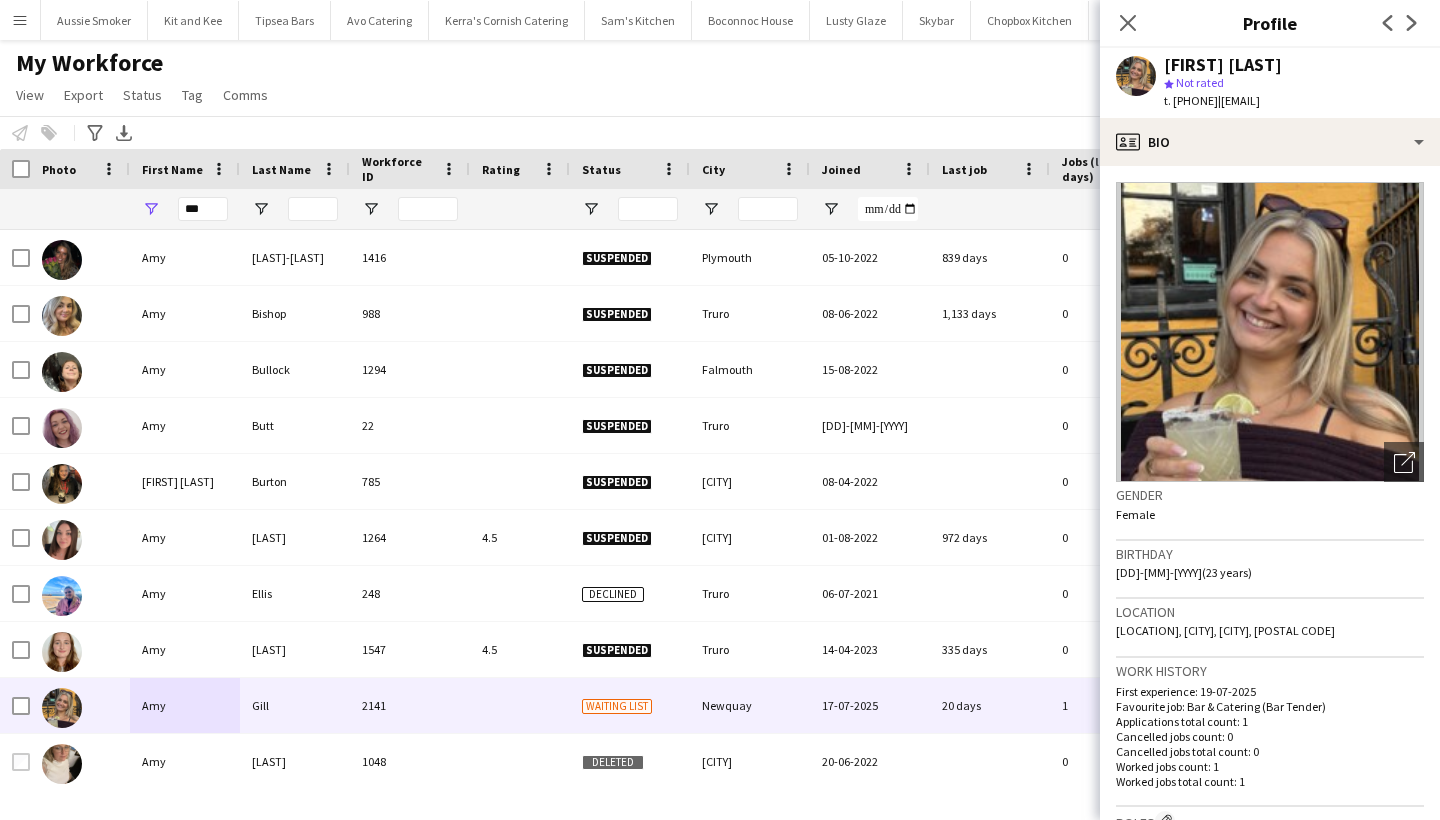 scroll, scrollTop: 0, scrollLeft: 0, axis: both 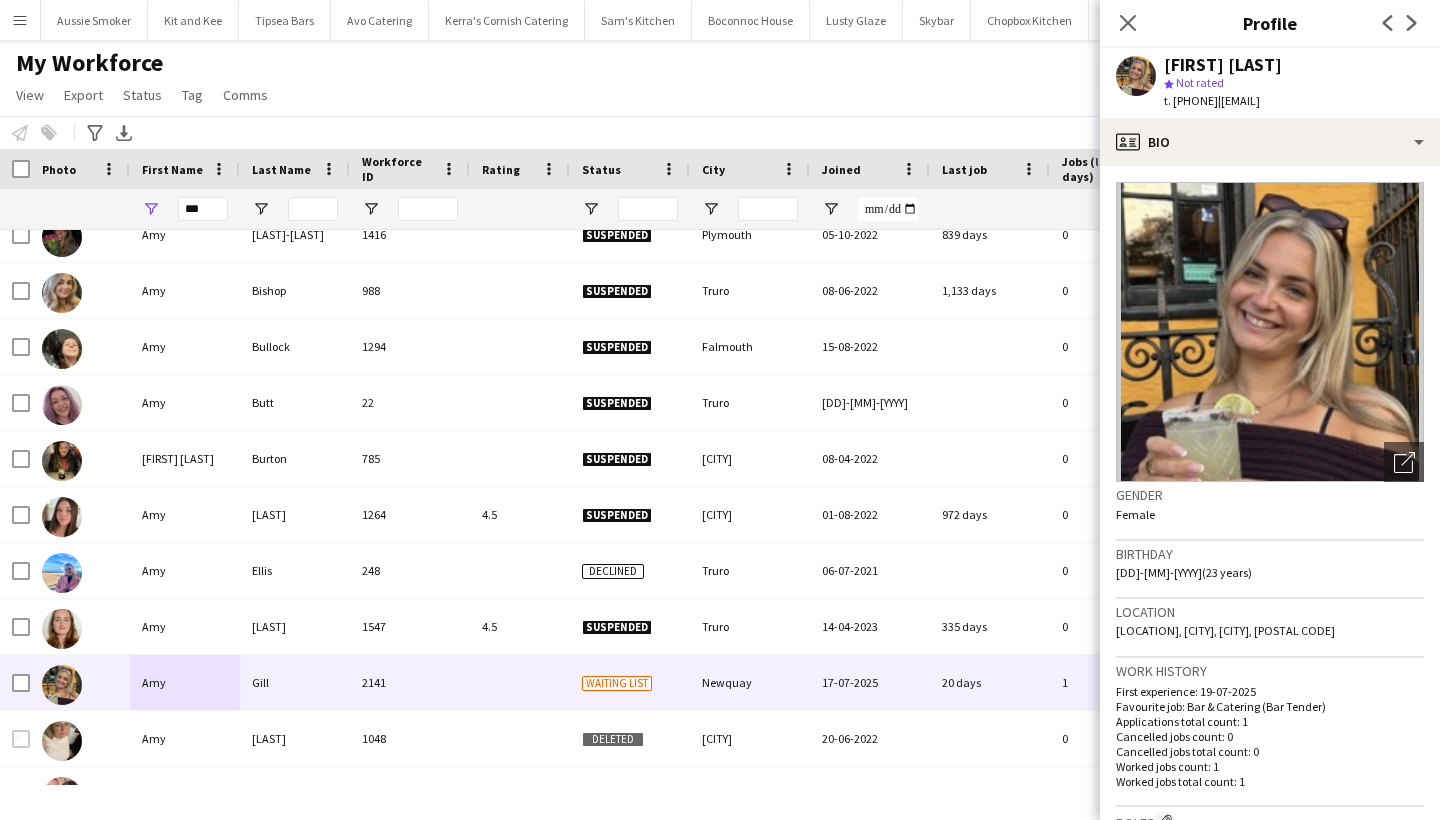 click on "Menu" at bounding box center (20, 20) 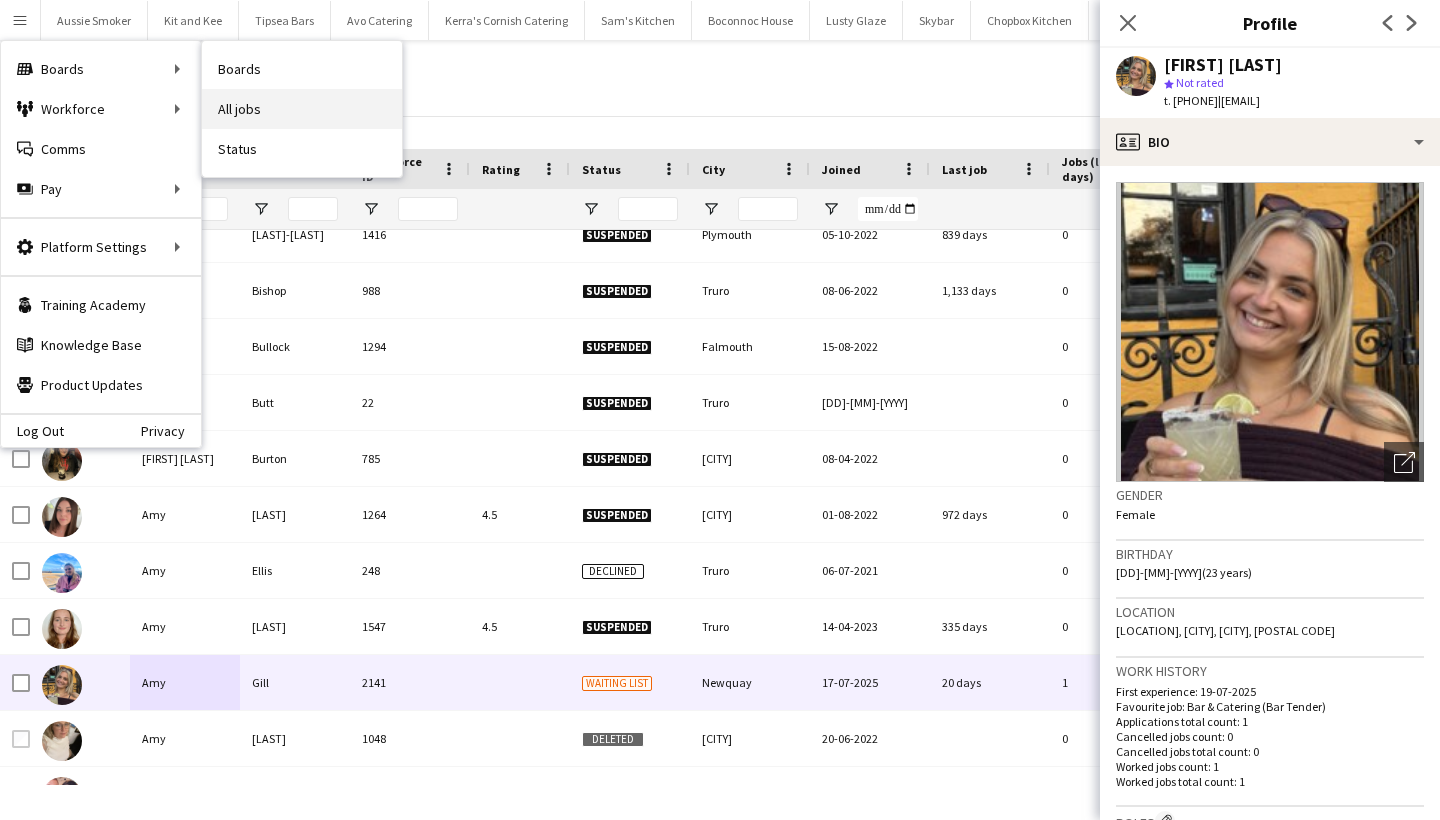 click on "All jobs" at bounding box center (302, 109) 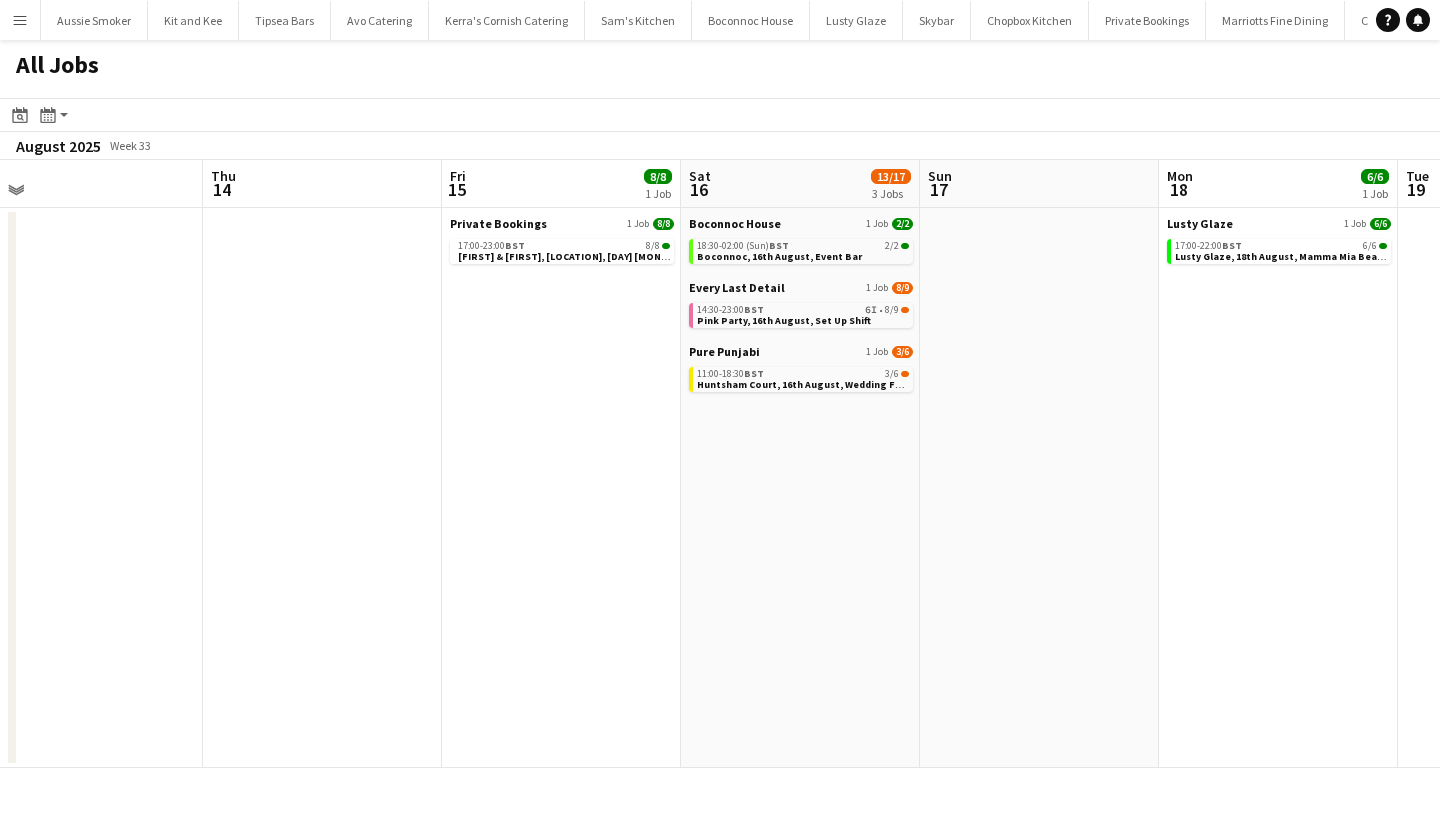 scroll, scrollTop: 0, scrollLeft: 993, axis: horizontal 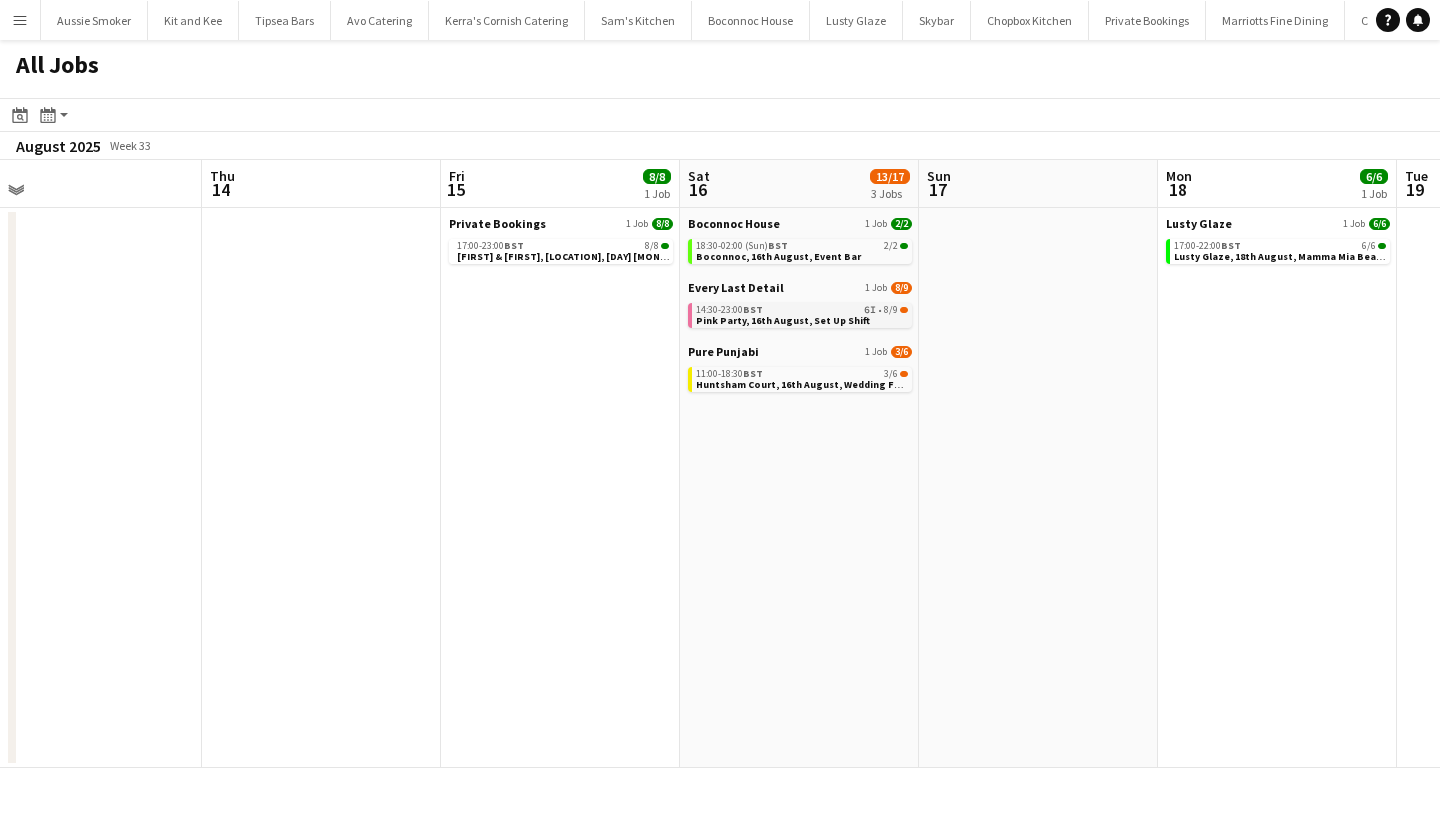 click on "14:30-23:00    BST   6I   •   8/9" at bounding box center [802, 310] 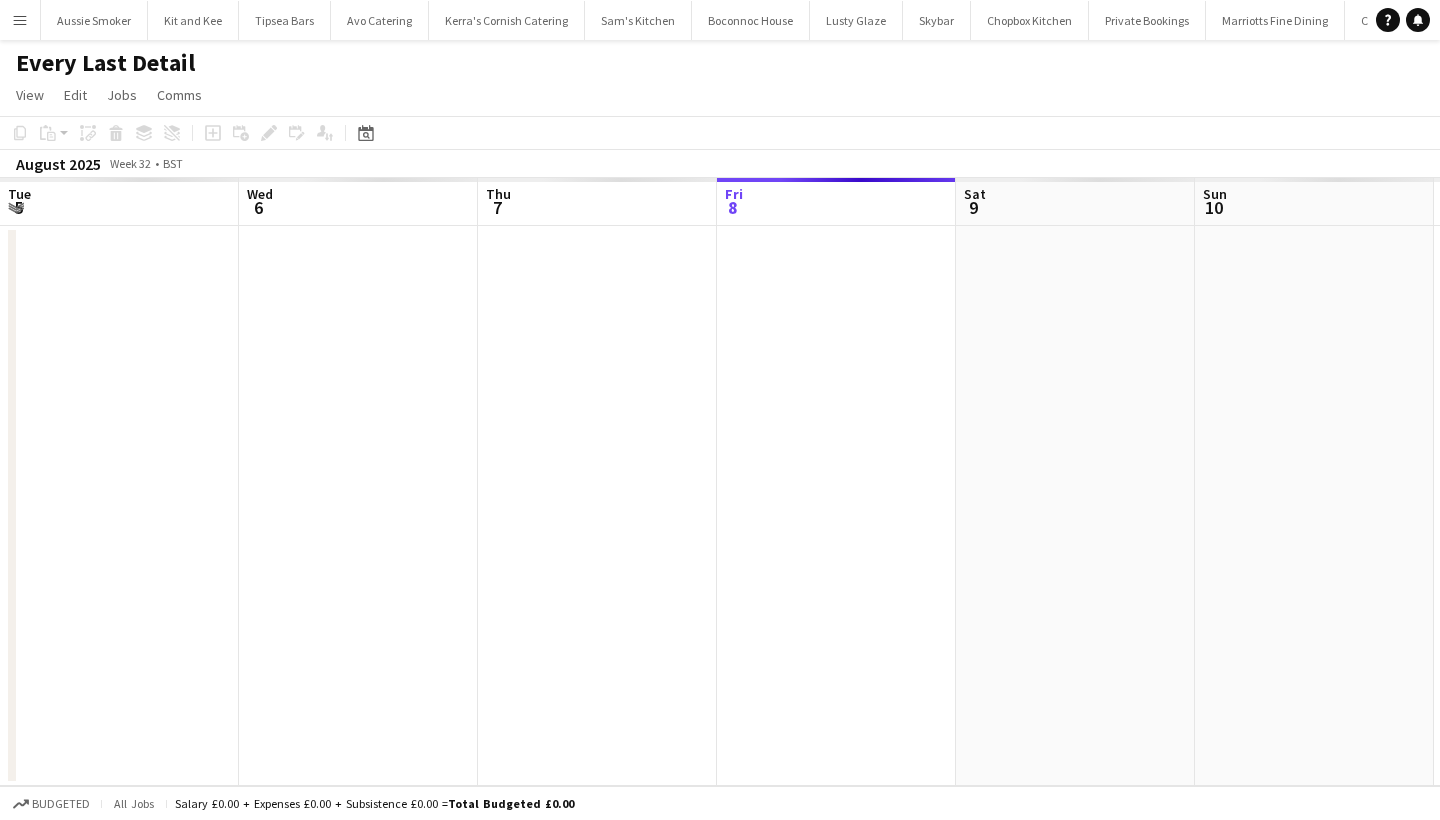 scroll, scrollTop: 0, scrollLeft: 0, axis: both 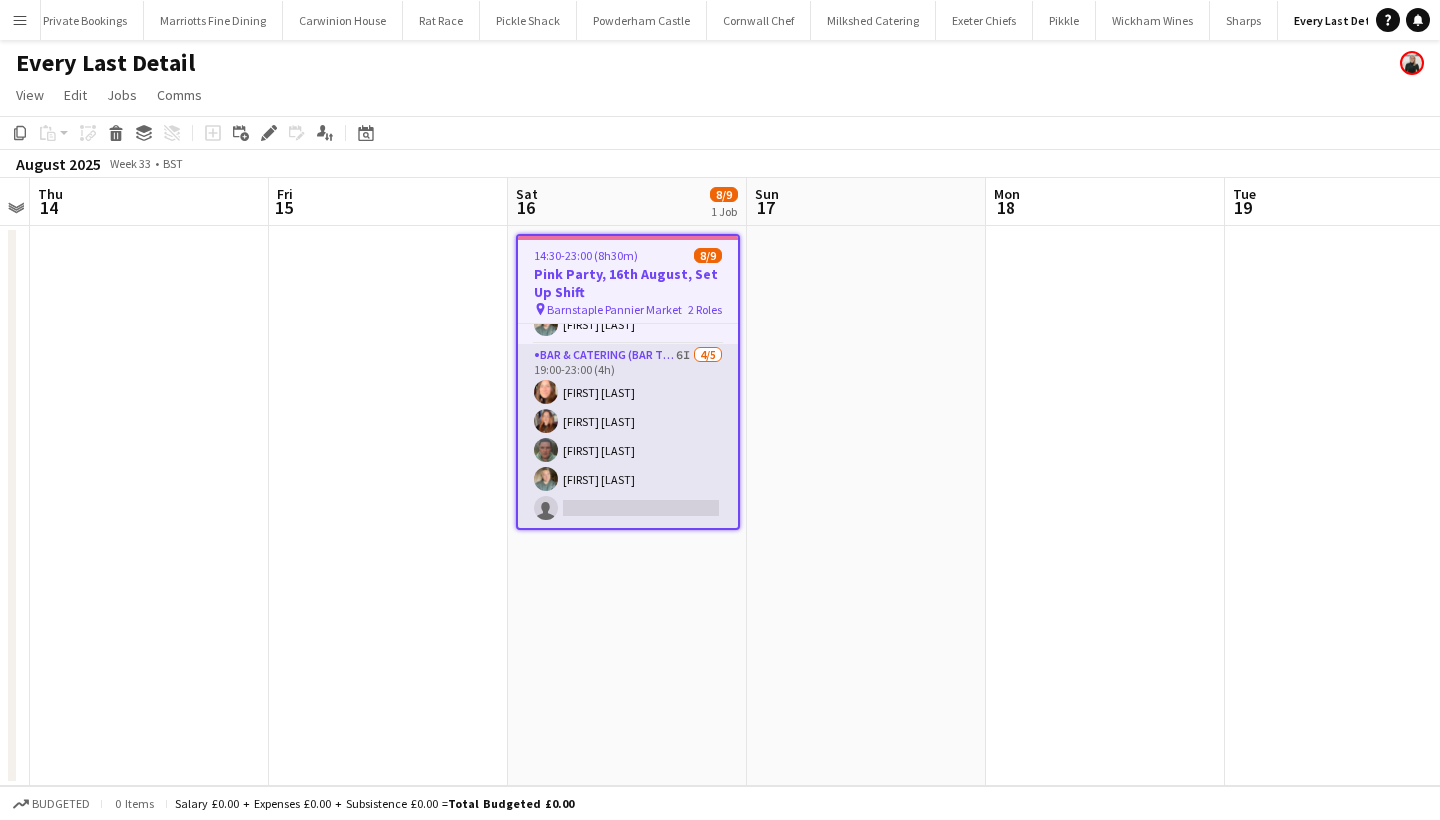 click on "[FIRST] [LAST] [FIRST] [LAST] [FIRST] [LAST]" at bounding box center [628, 436] 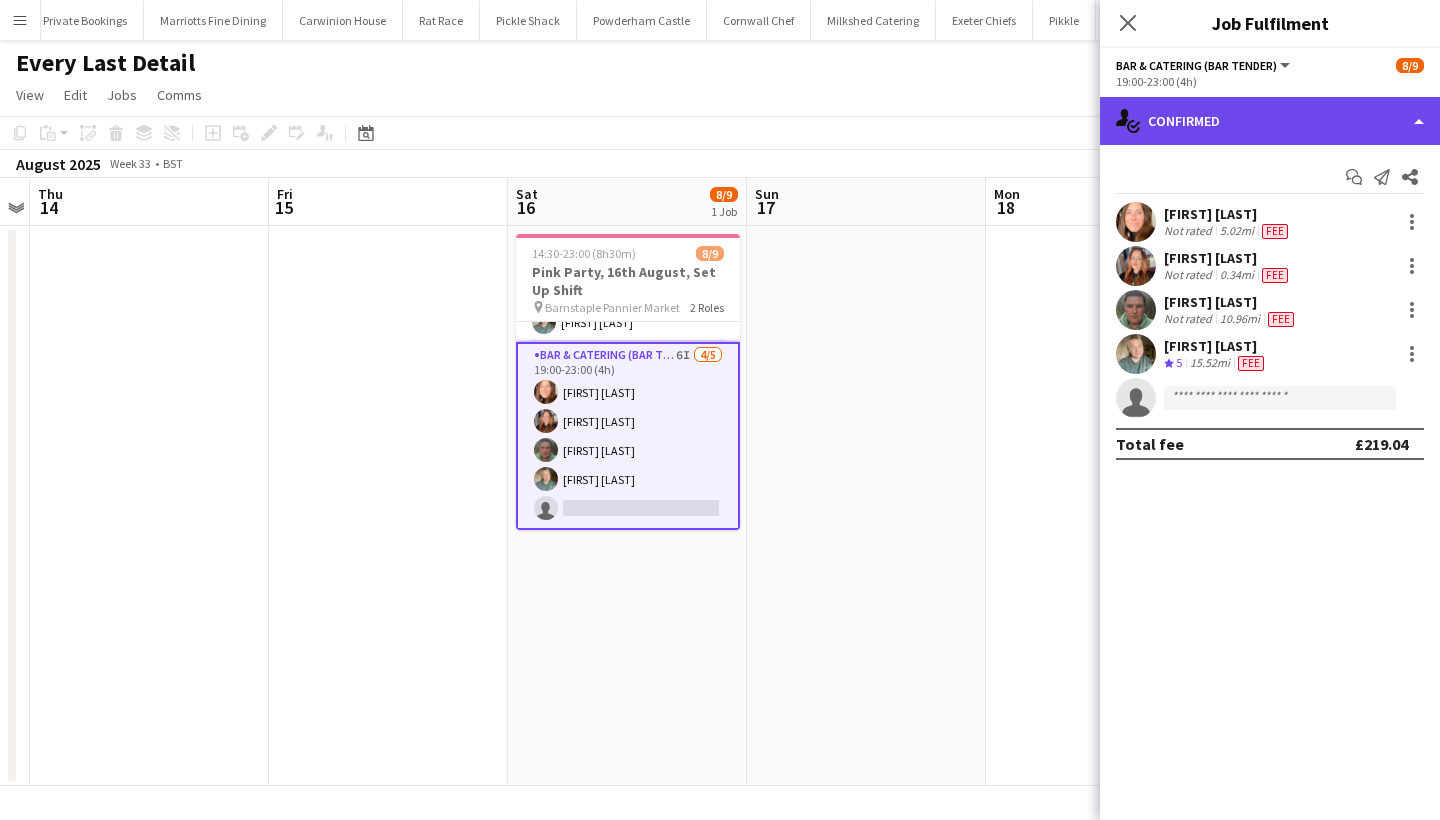 click on "single-neutral-actions-check-2
Confirmed" 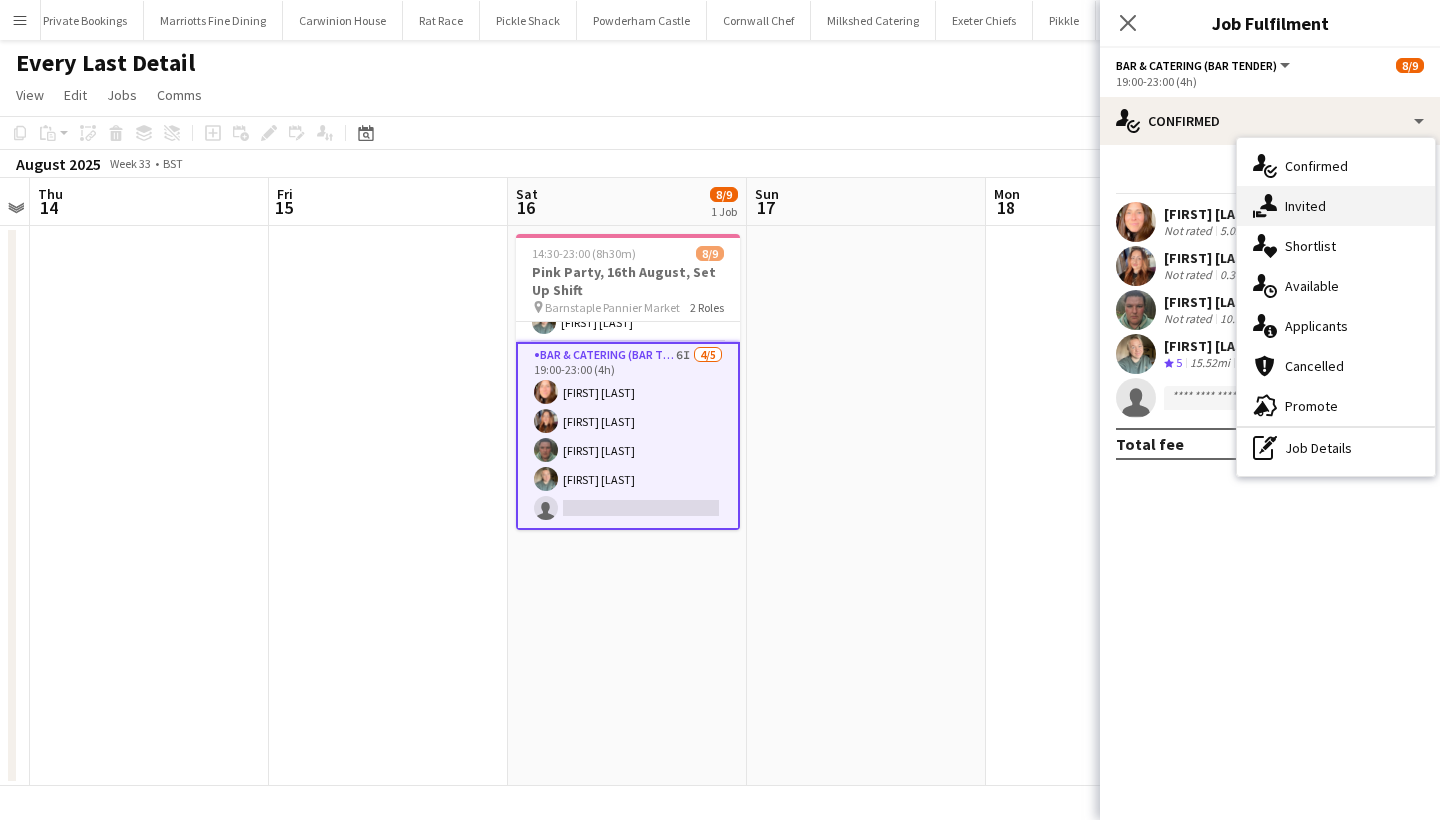 click on "single-neutral-actions-share-1
Invited" at bounding box center [1336, 206] 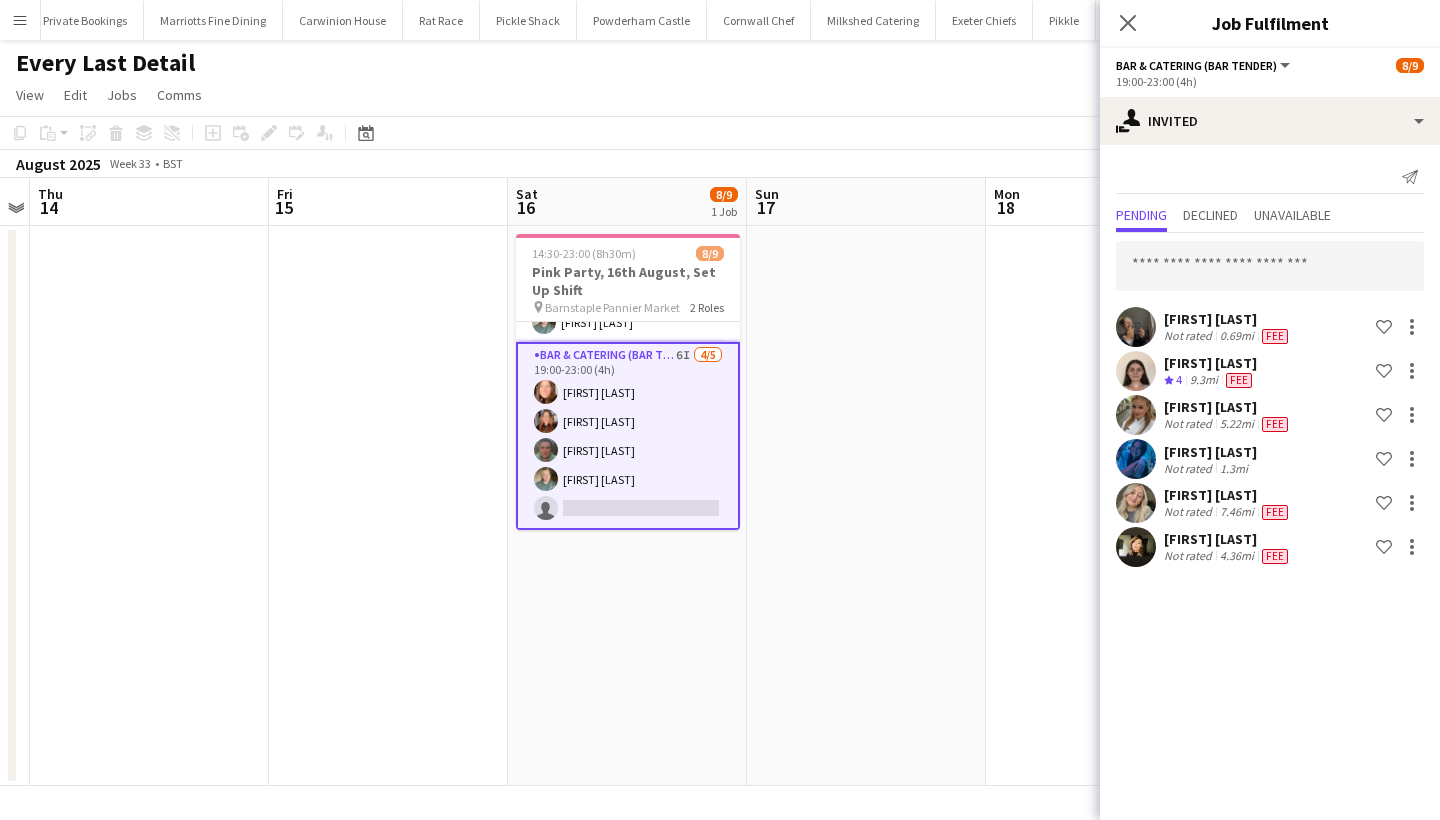 click on "[FIRST] [LAST] [FIRST] [LAST] [FIRST] [LAST] [FIRST] [LAST] [FIRST] [LAST] [FIRST] [LAST]" at bounding box center [1270, 402] 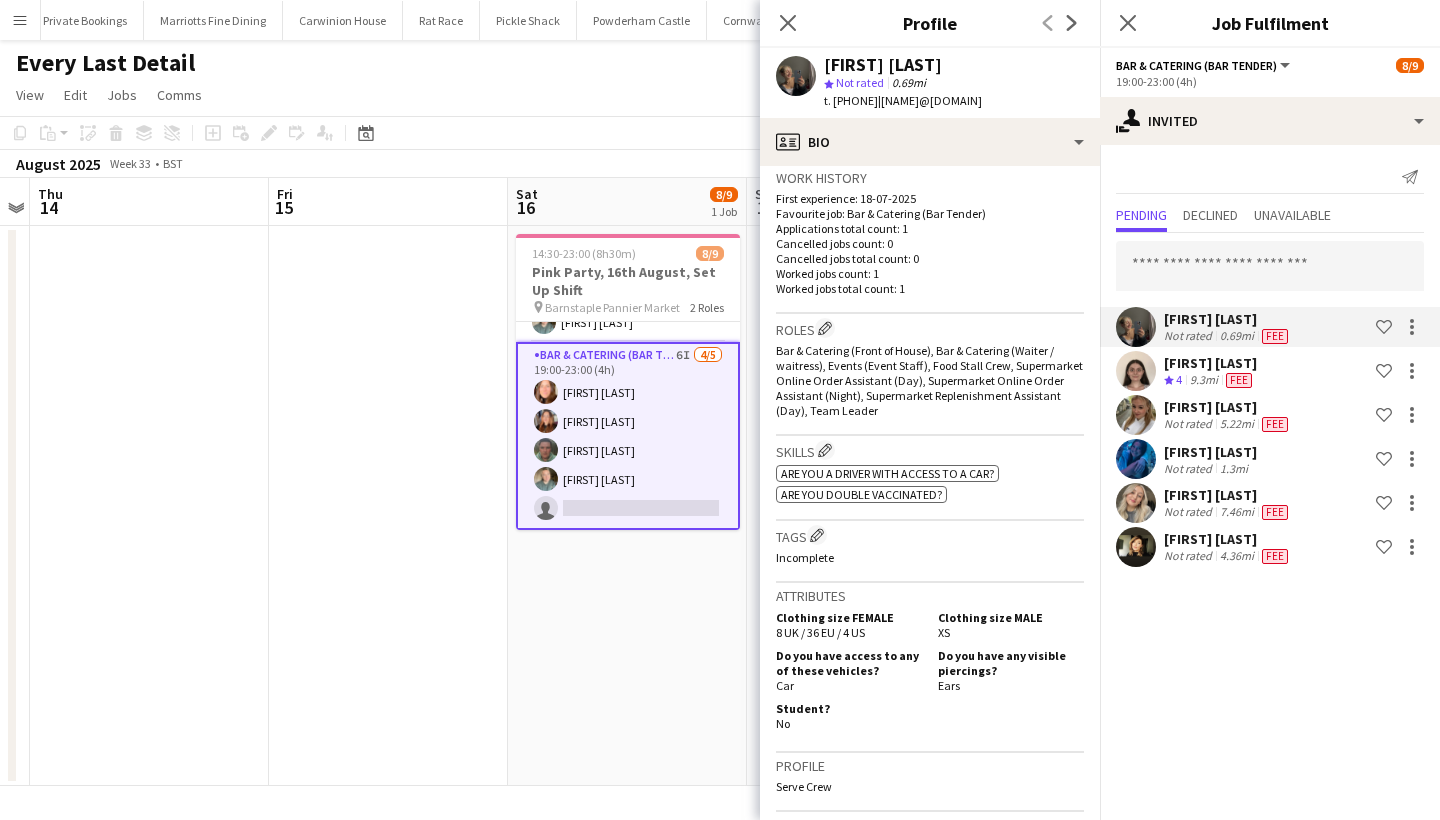 scroll, scrollTop: 501, scrollLeft: 0, axis: vertical 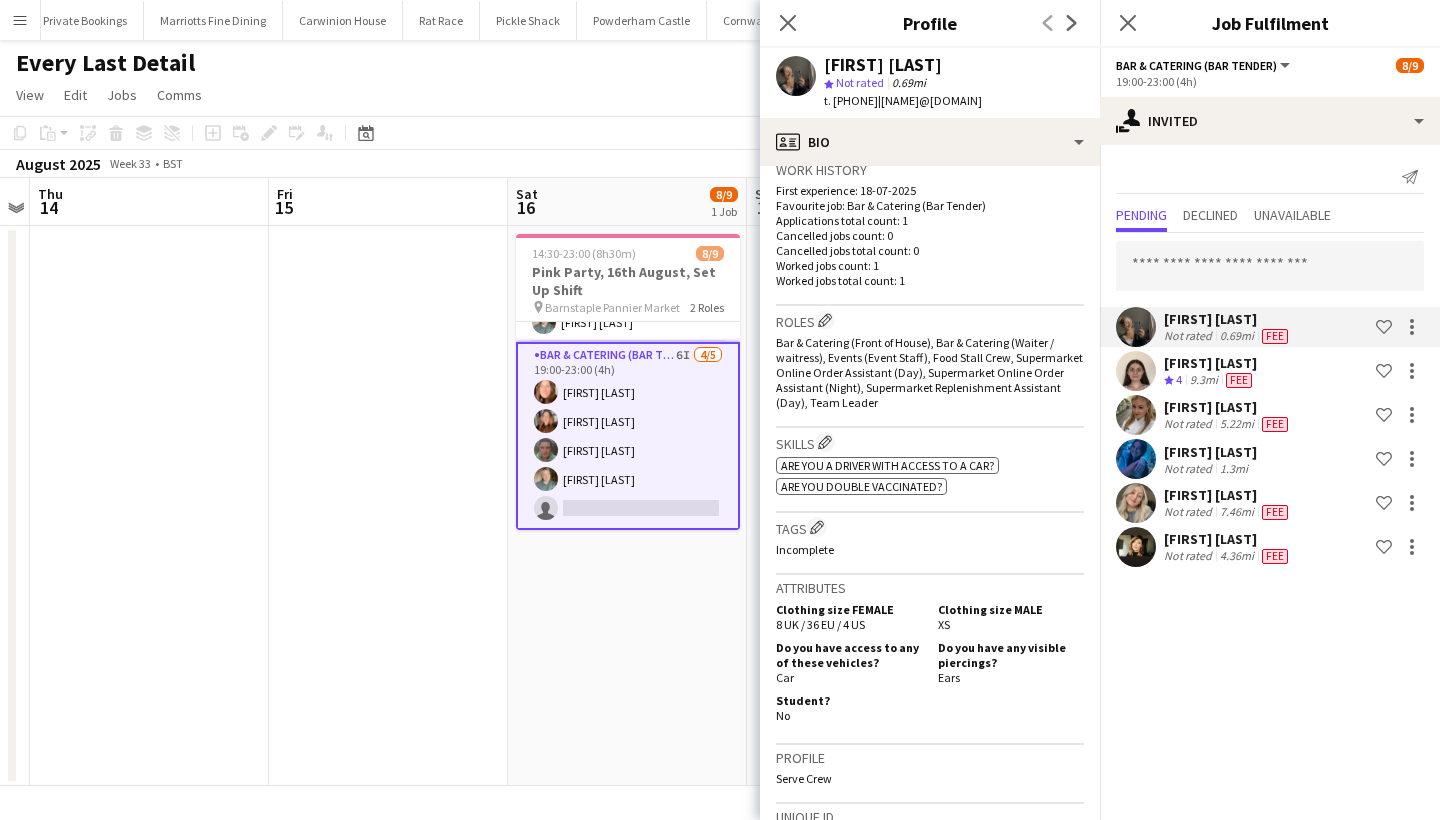 click on "[FIRST] [LAST] [FIRST] [LAST] [FIRST] [LAST]" at bounding box center (628, 436) 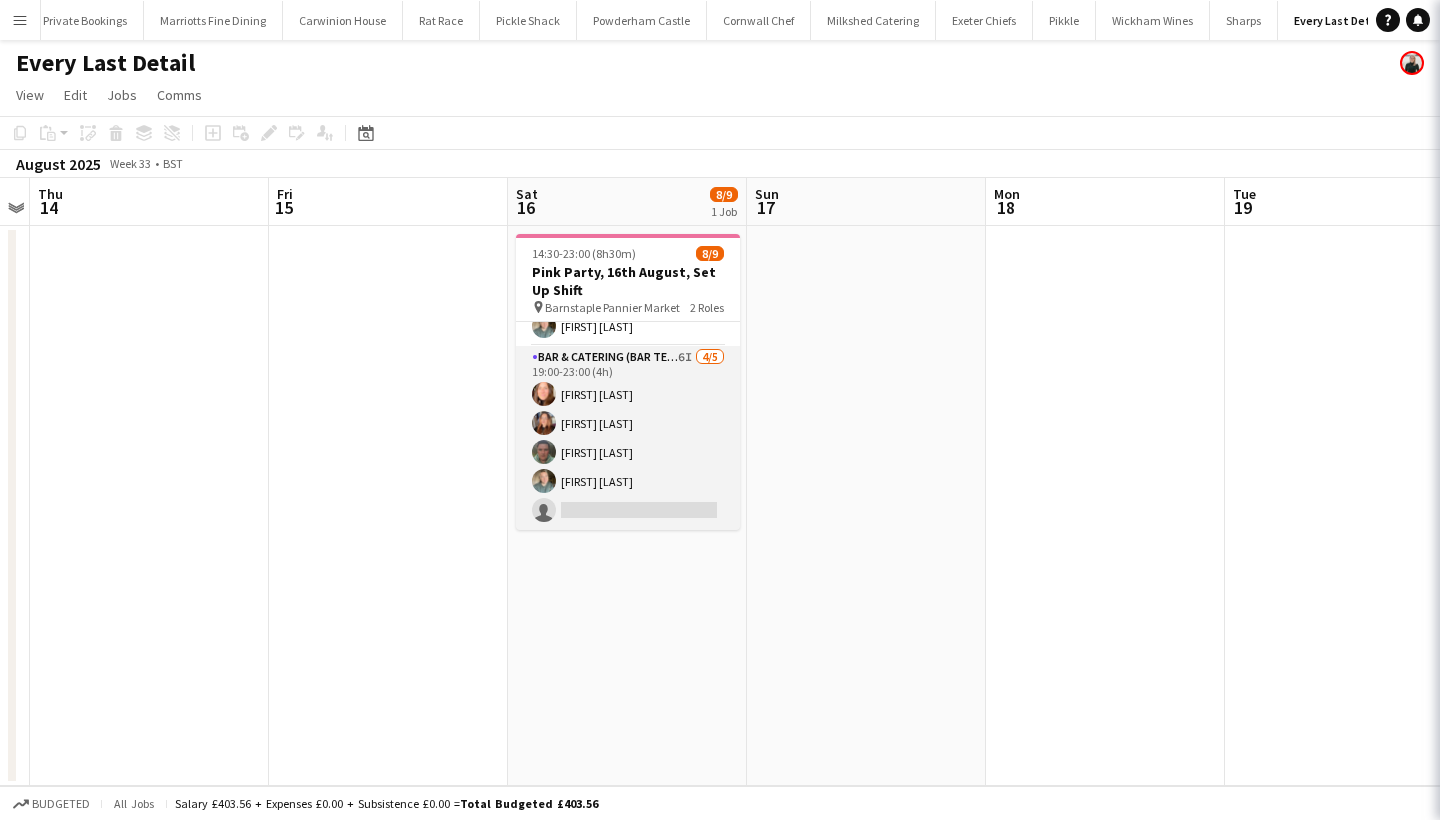 scroll, scrollTop: 131, scrollLeft: 0, axis: vertical 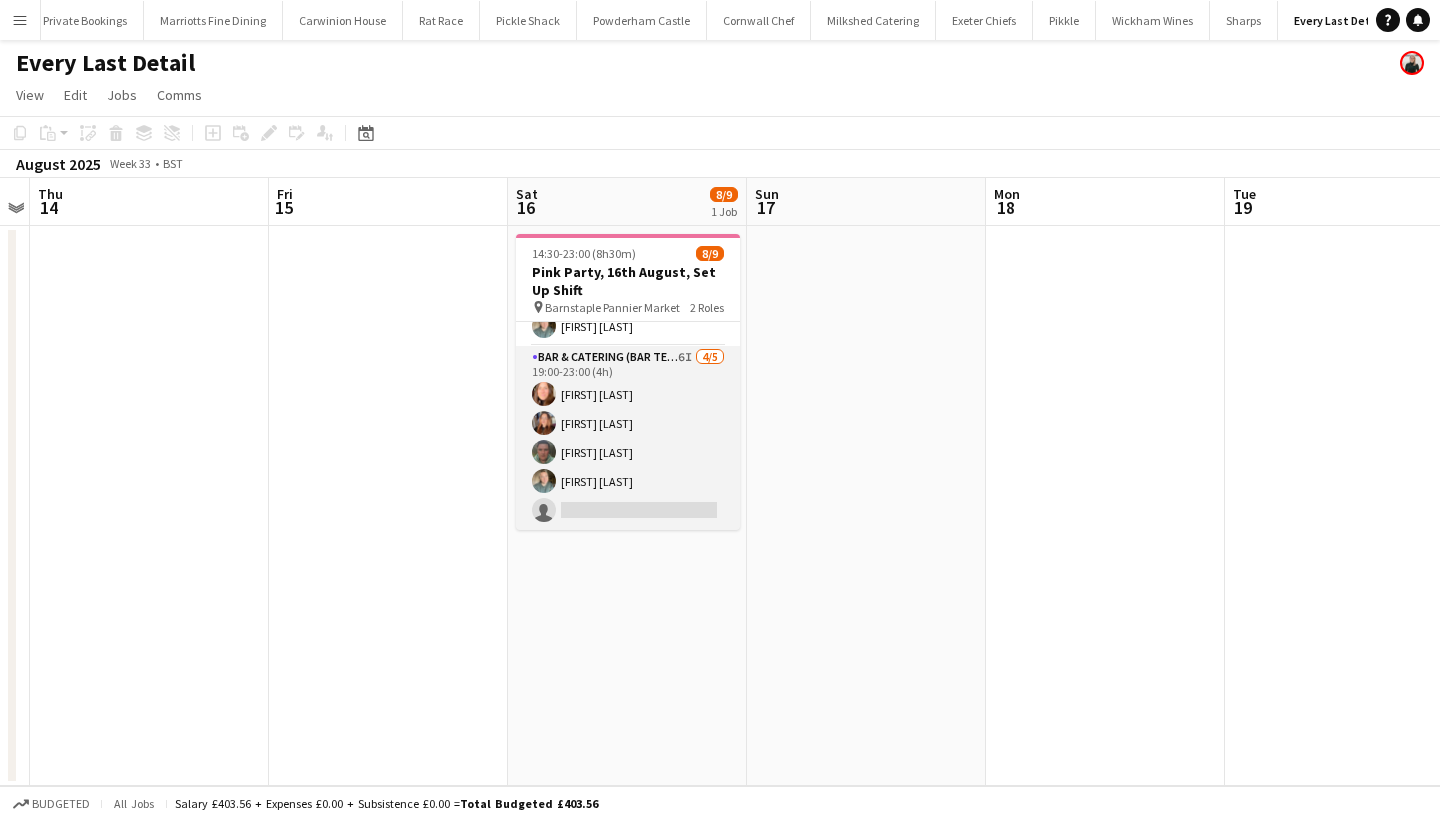 click on "[FIRST] [LAST] [FIRST] [LAST] [FIRST] [LAST]" at bounding box center (628, 438) 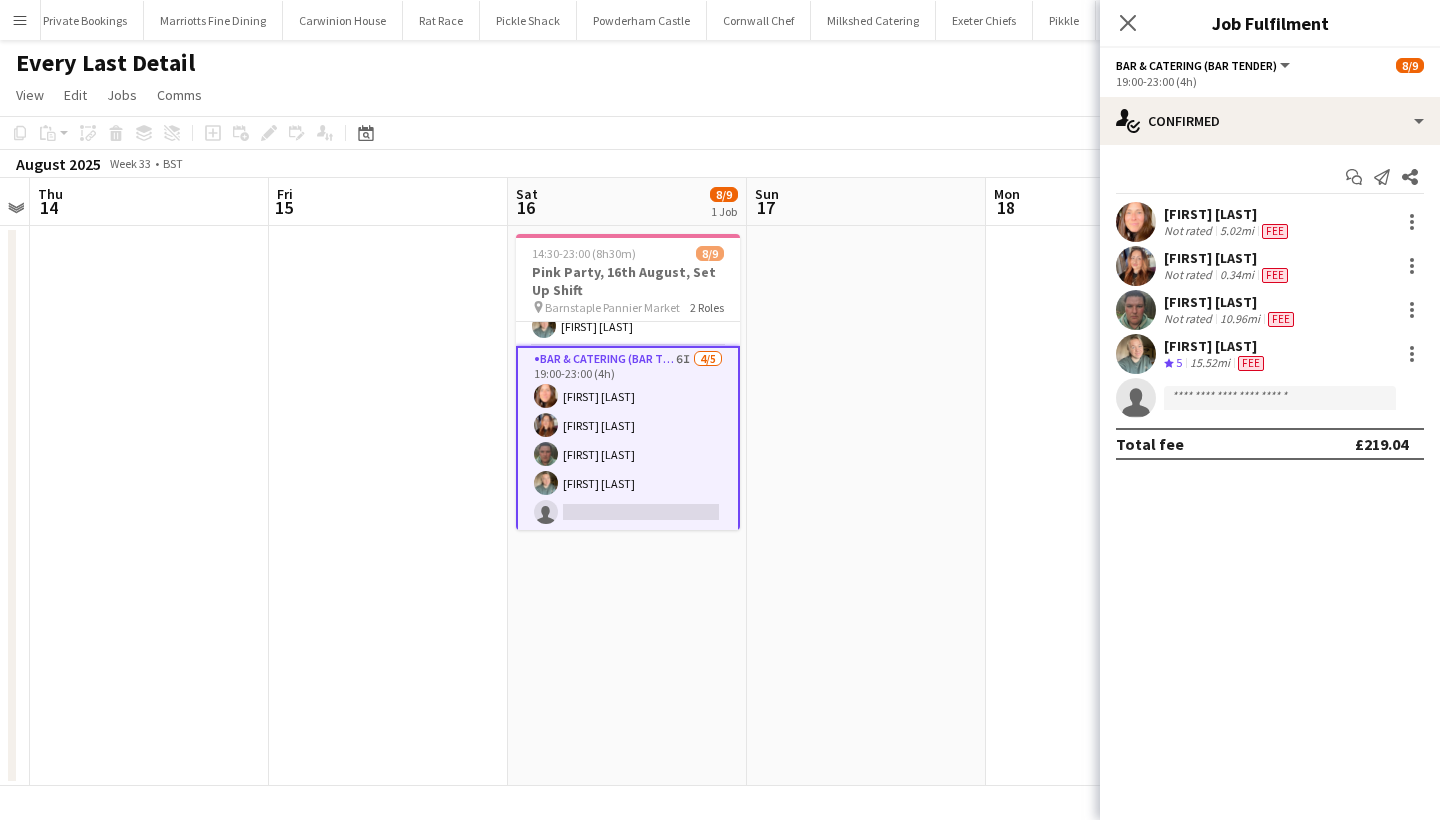 click on "5" at bounding box center [1179, 362] 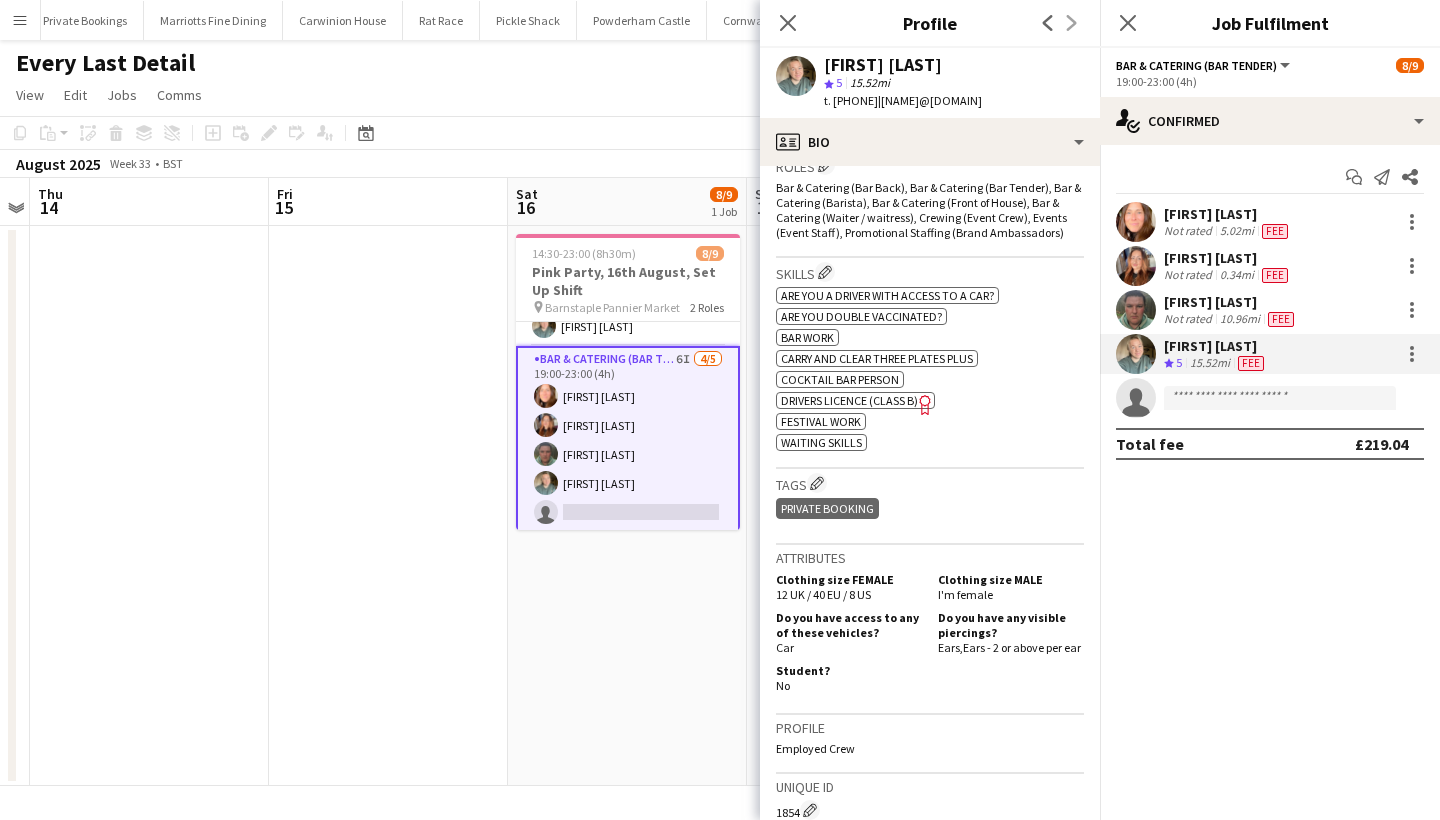scroll, scrollTop: 676, scrollLeft: 0, axis: vertical 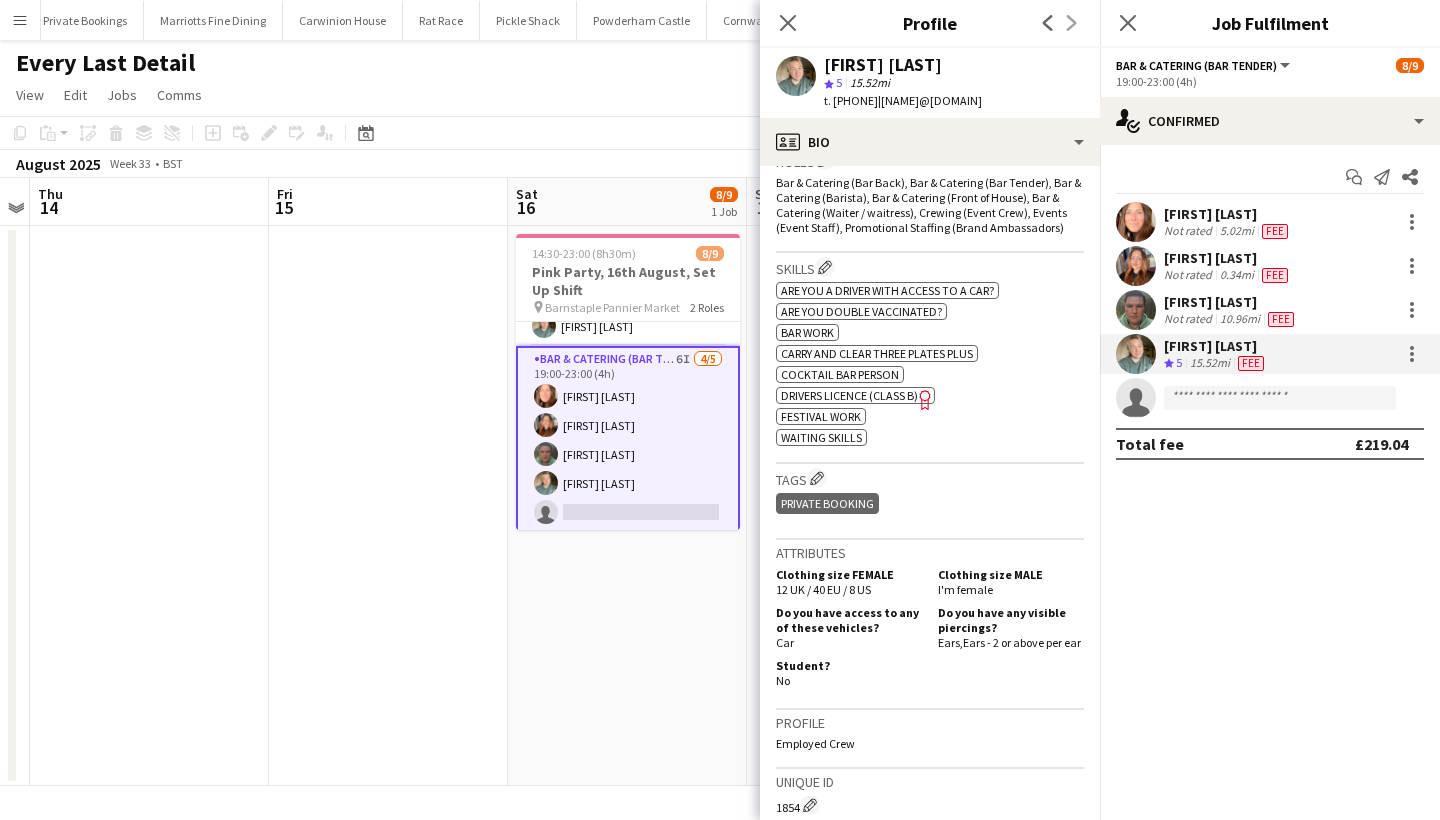 click on "[FIRST] [LAST]" at bounding box center (1228, 214) 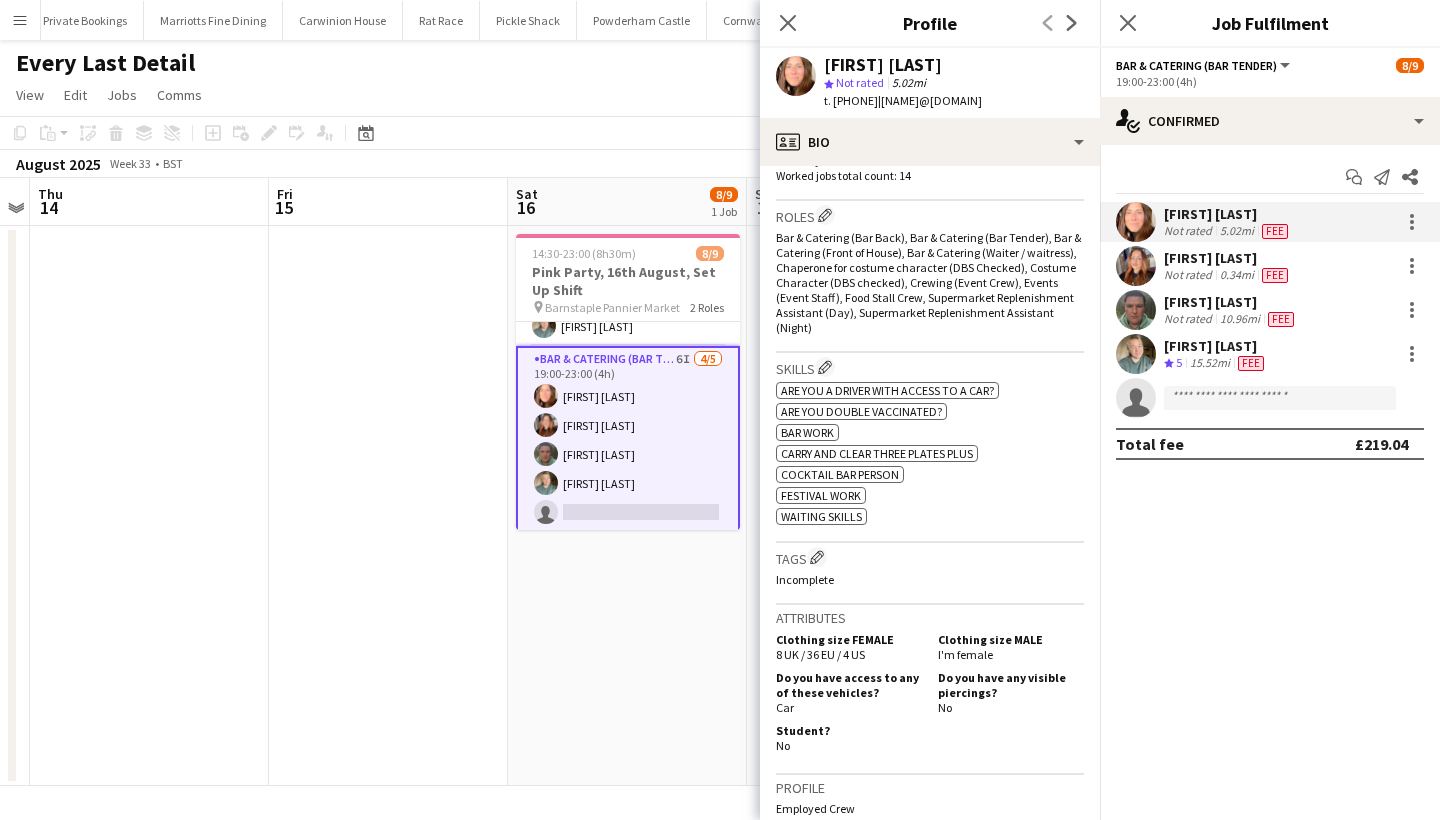 scroll, scrollTop: 631, scrollLeft: 0, axis: vertical 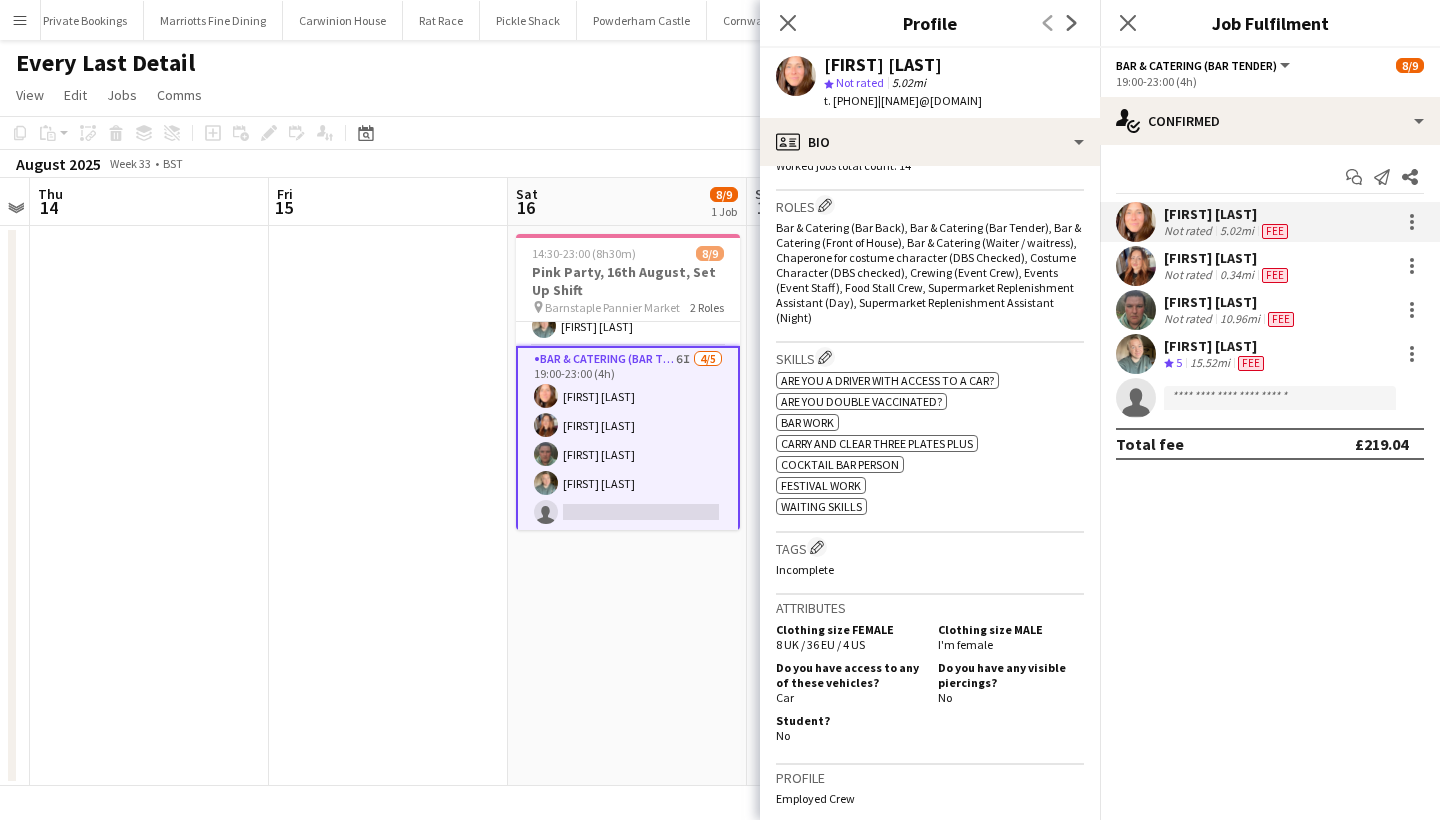 click on "15.52mi" at bounding box center [1210, 363] 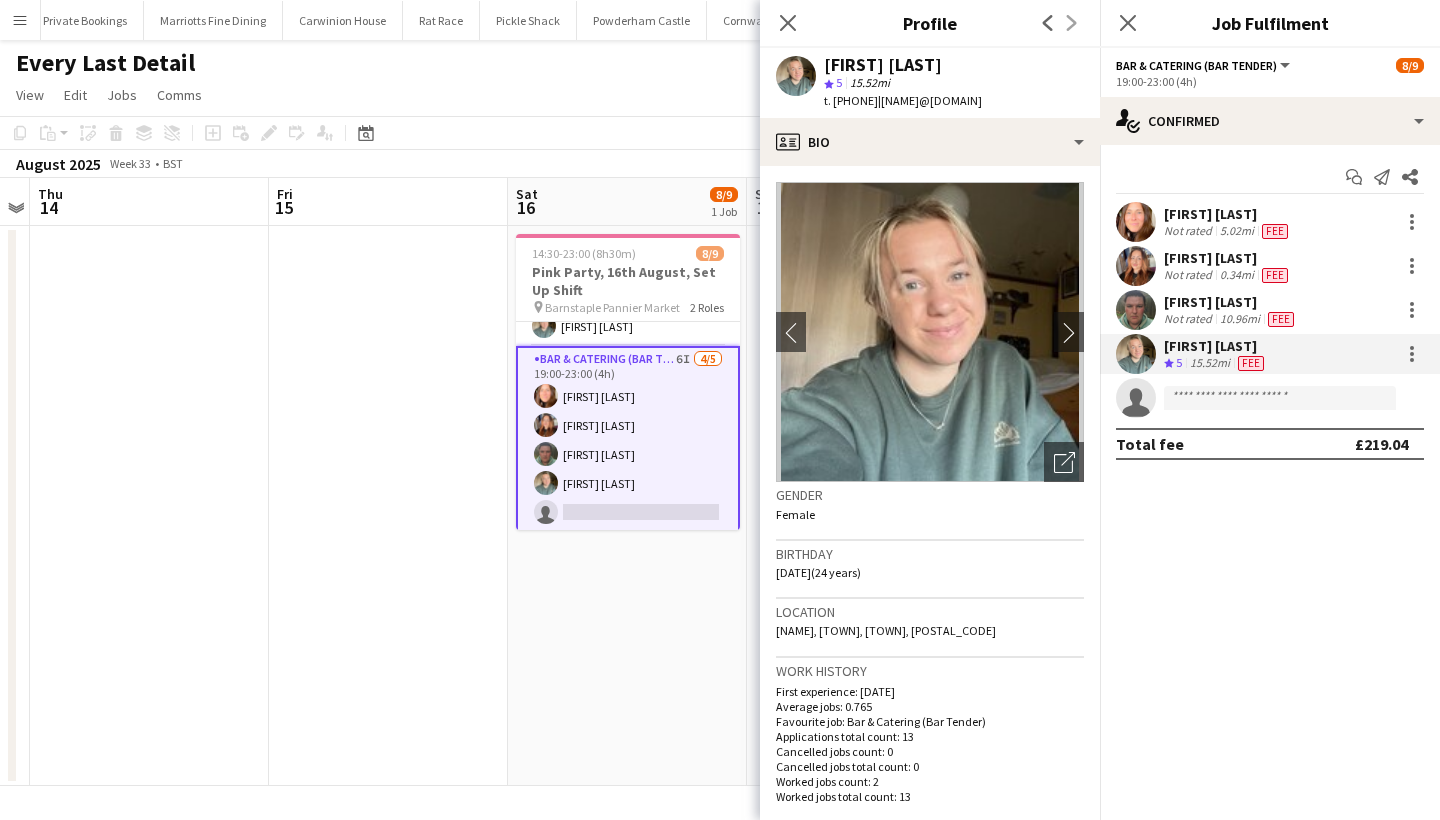 click on "[FIRST] [LAST]" at bounding box center [1231, 302] 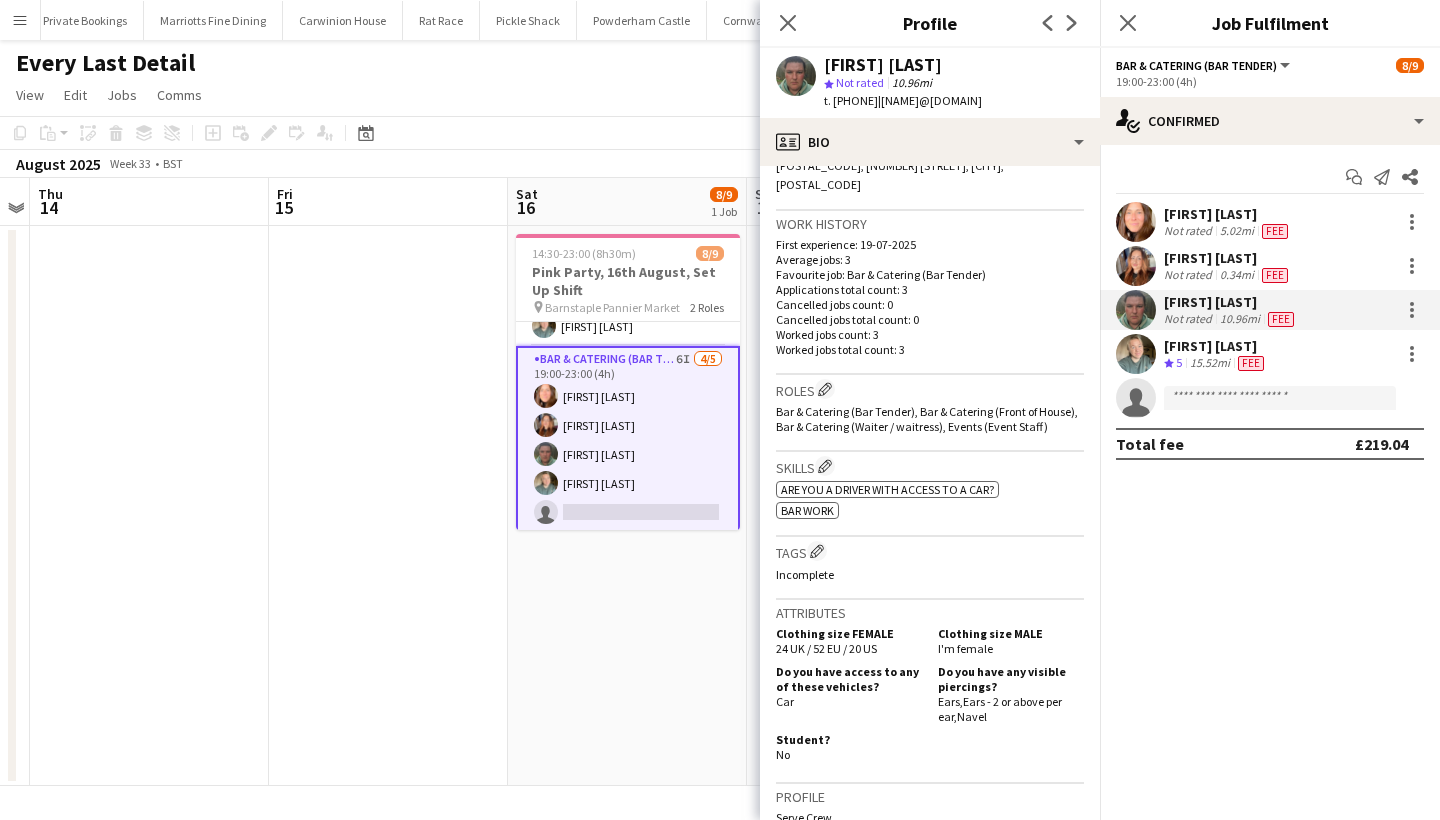 scroll, scrollTop: 466, scrollLeft: 0, axis: vertical 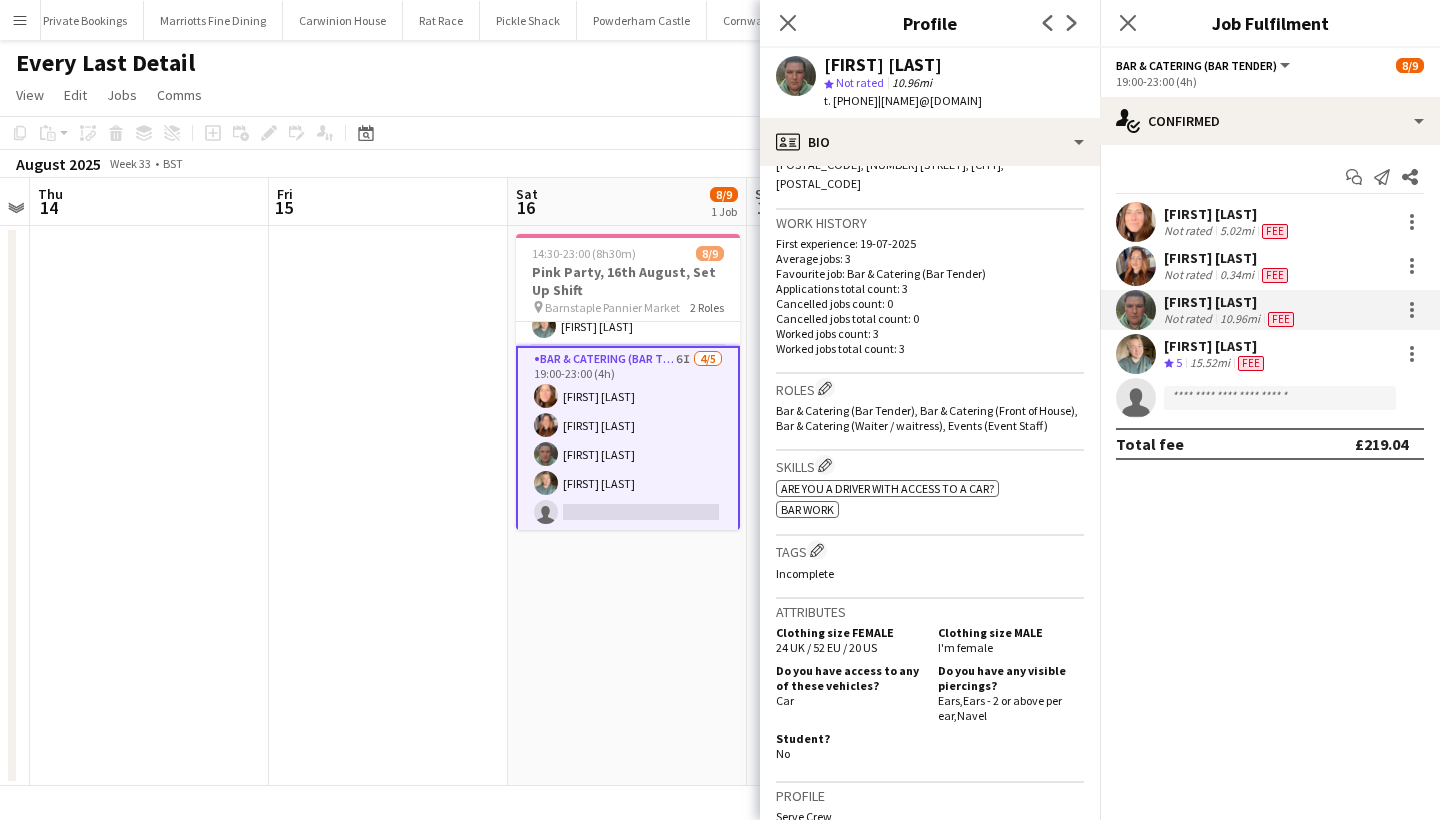 click on "Not rated" at bounding box center (1190, 275) 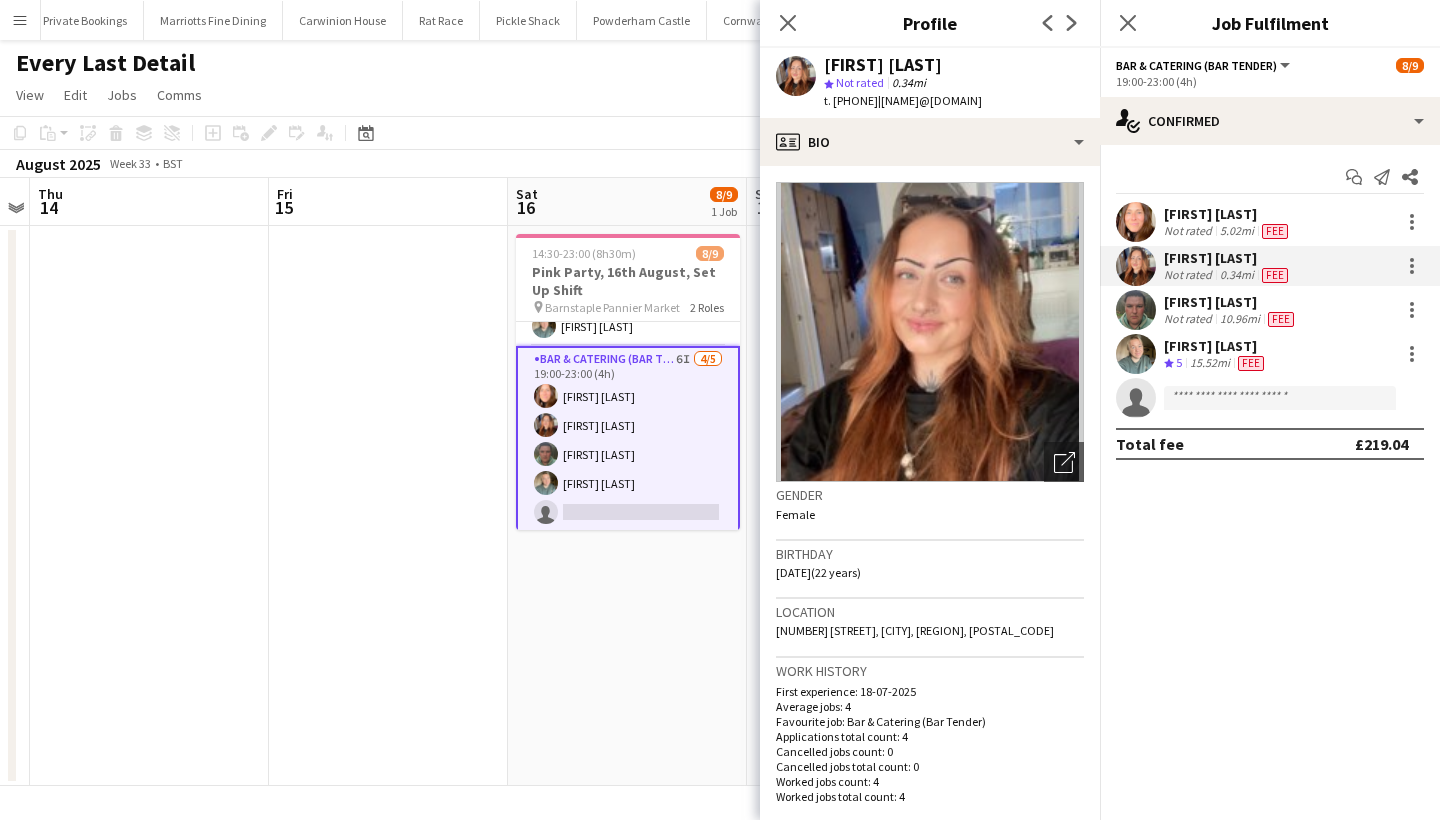 scroll, scrollTop: 0, scrollLeft: 0, axis: both 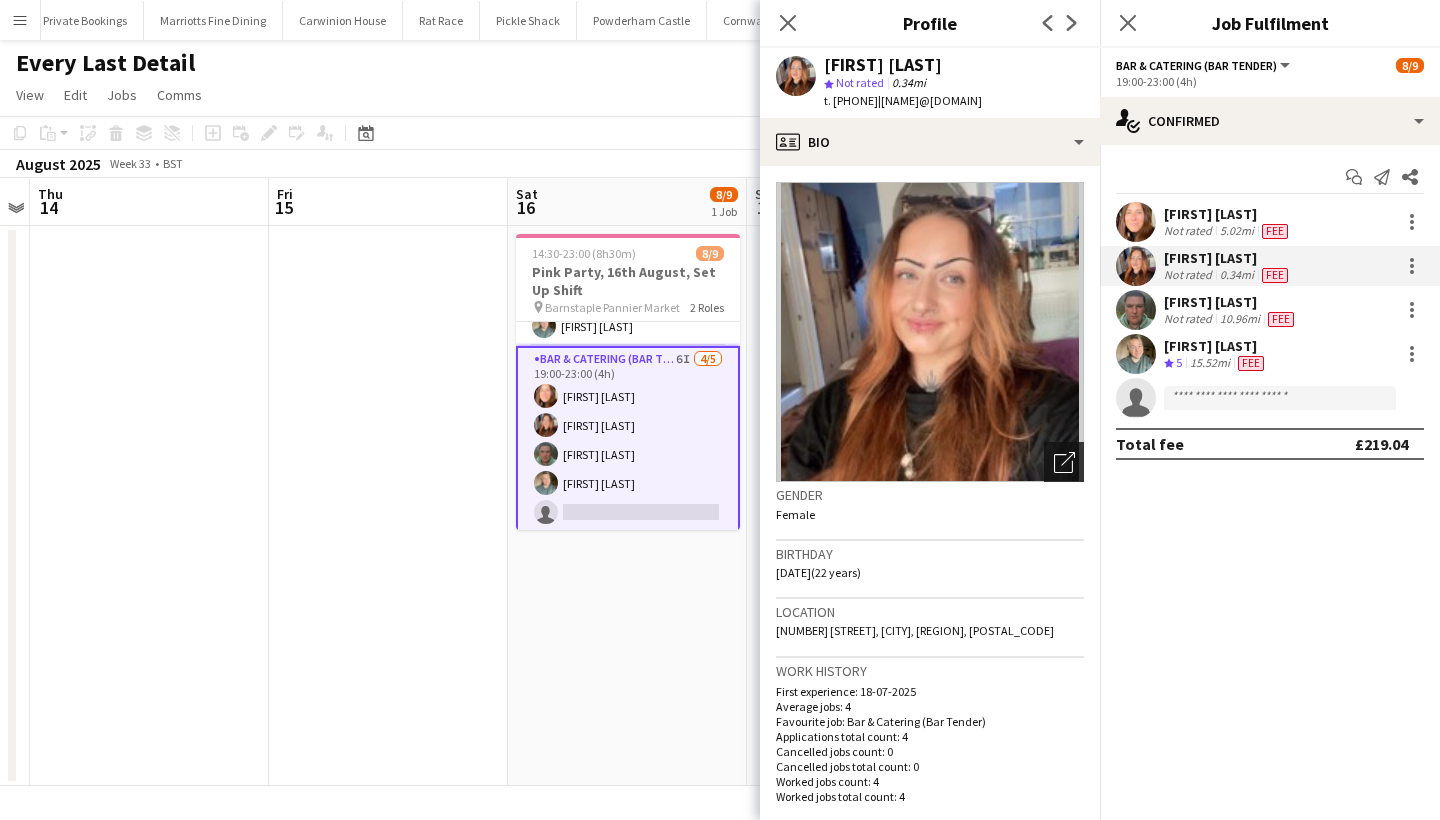 click on "Open photos pop-in" 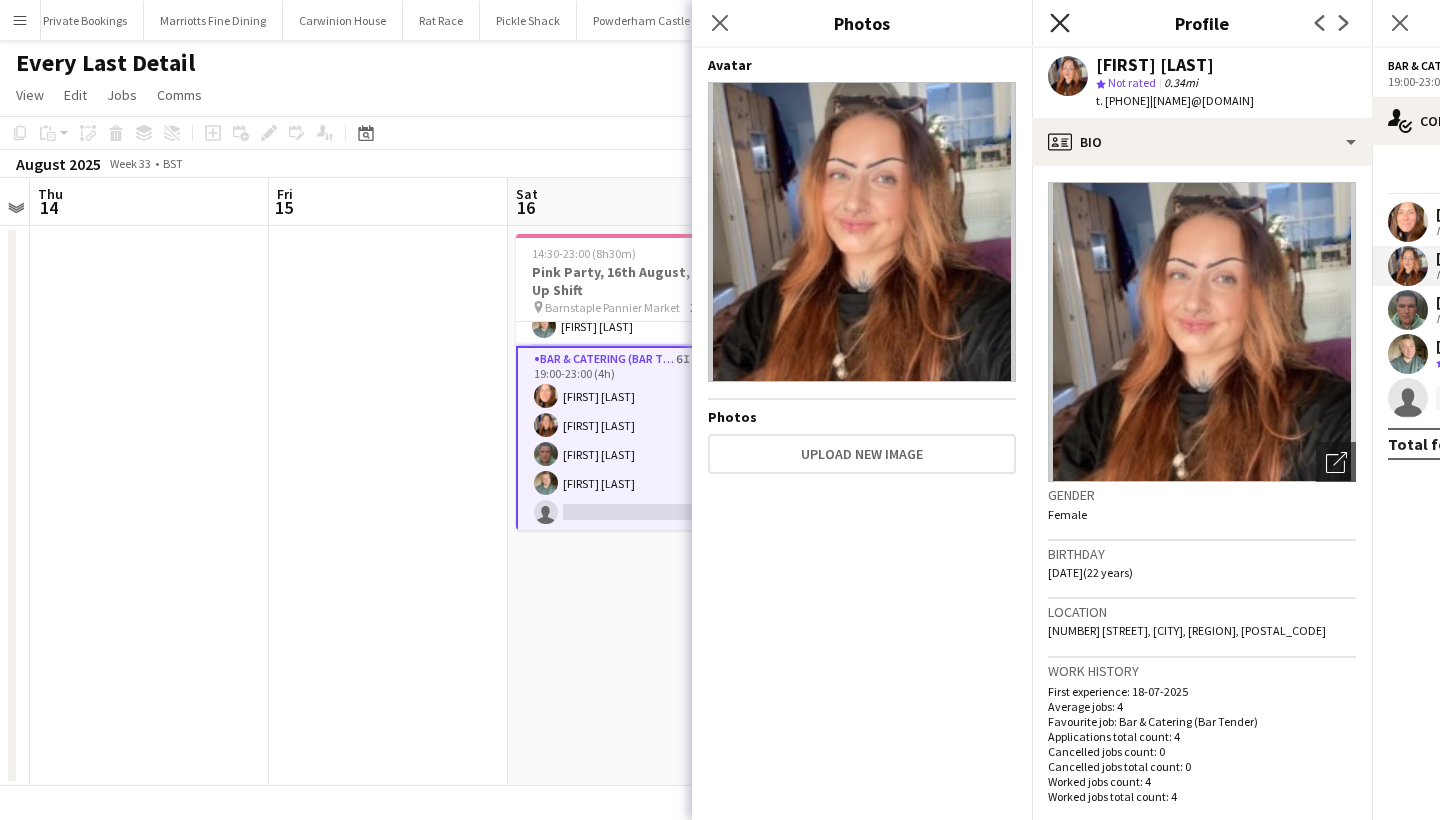 click on "Close pop-in" 